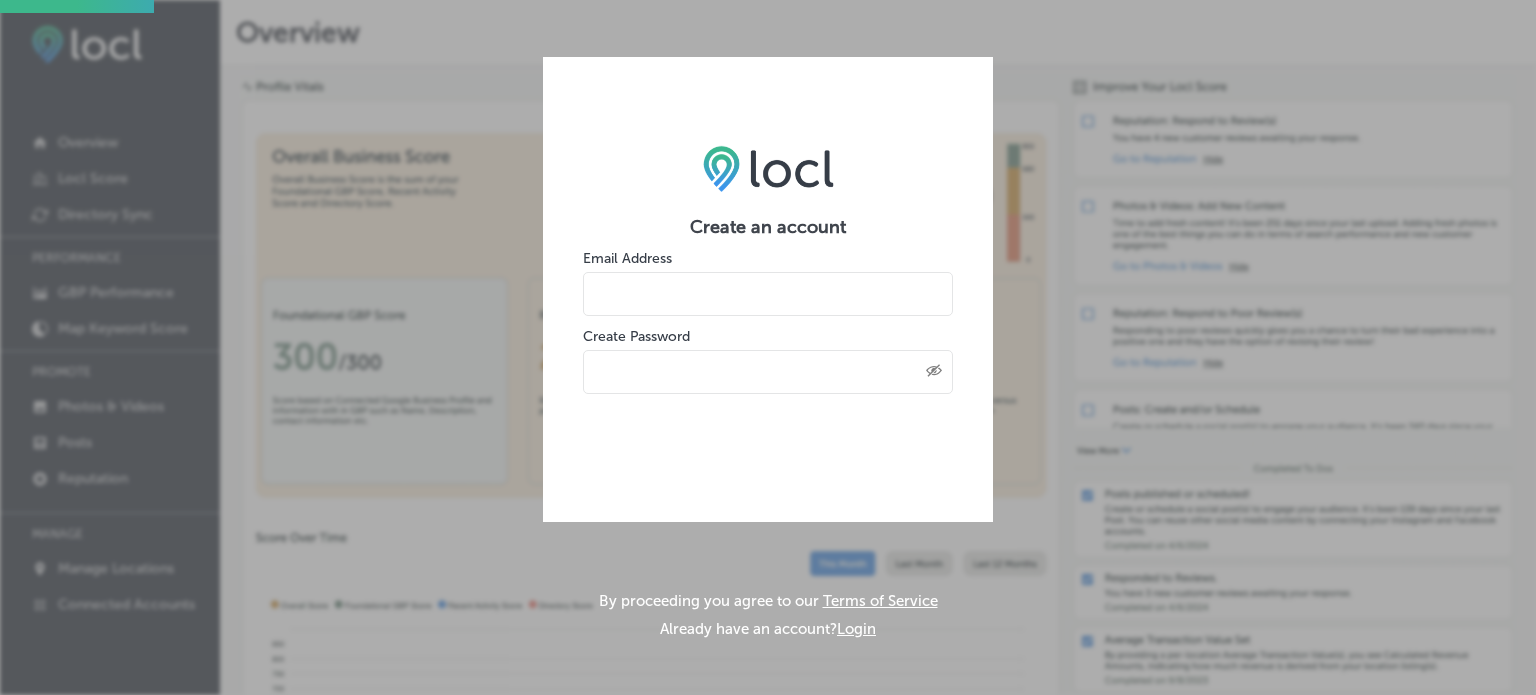 scroll, scrollTop: 0, scrollLeft: 0, axis: both 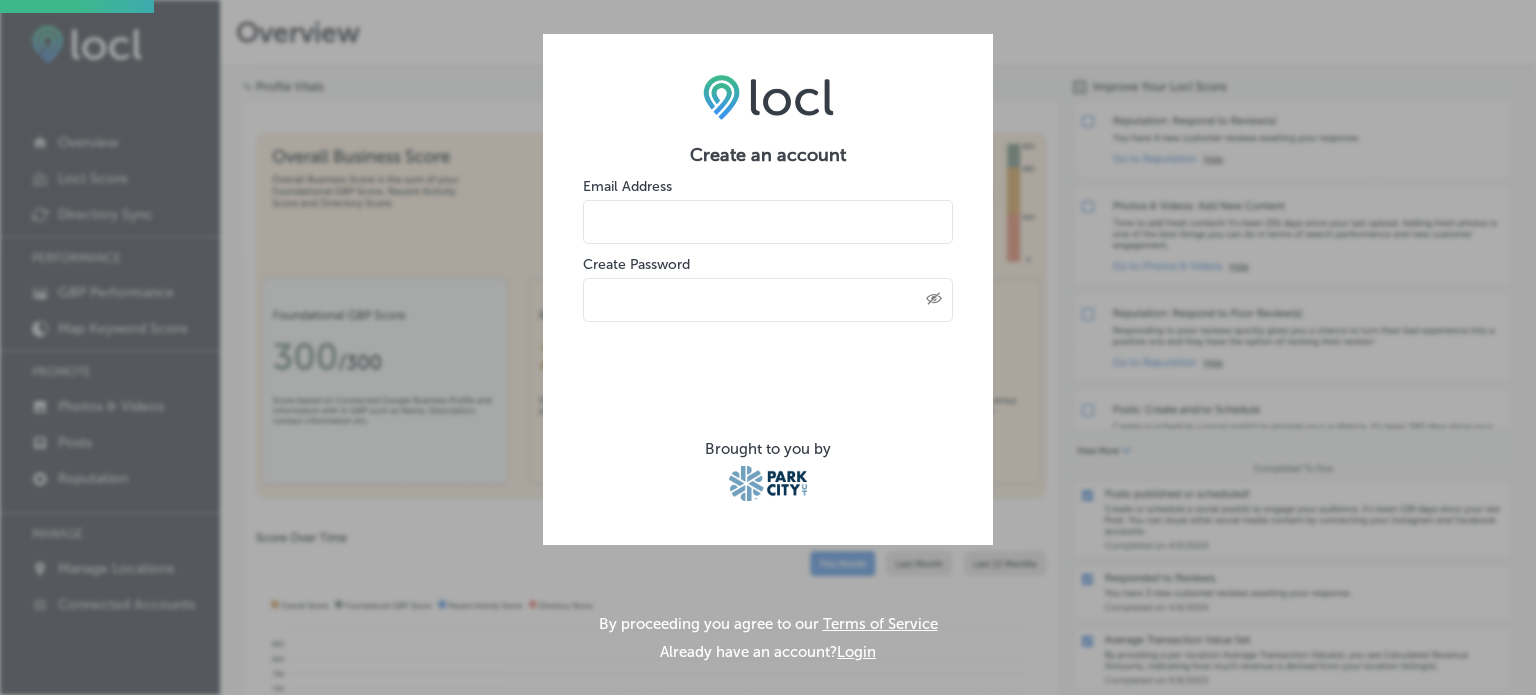 click on "Email Address" at bounding box center [768, 210] 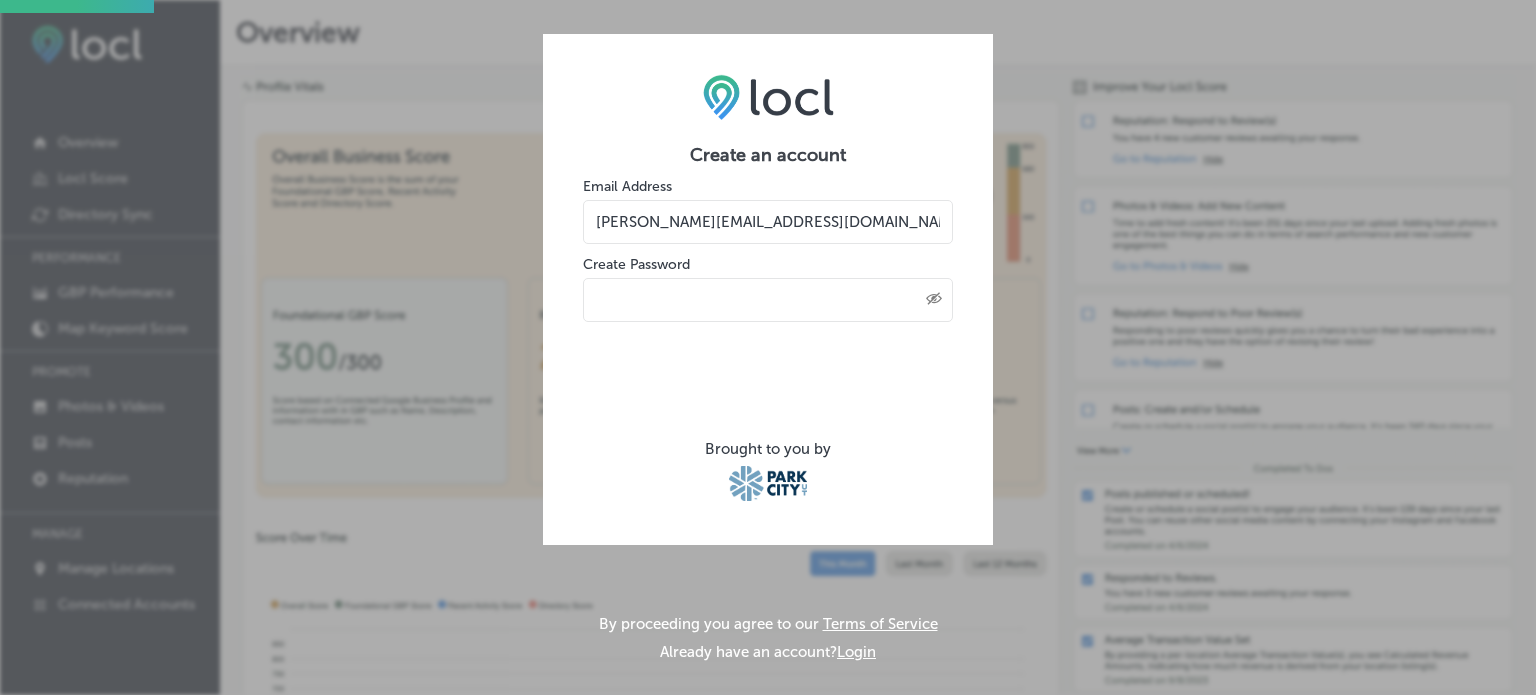 click on "Created with Sketch." 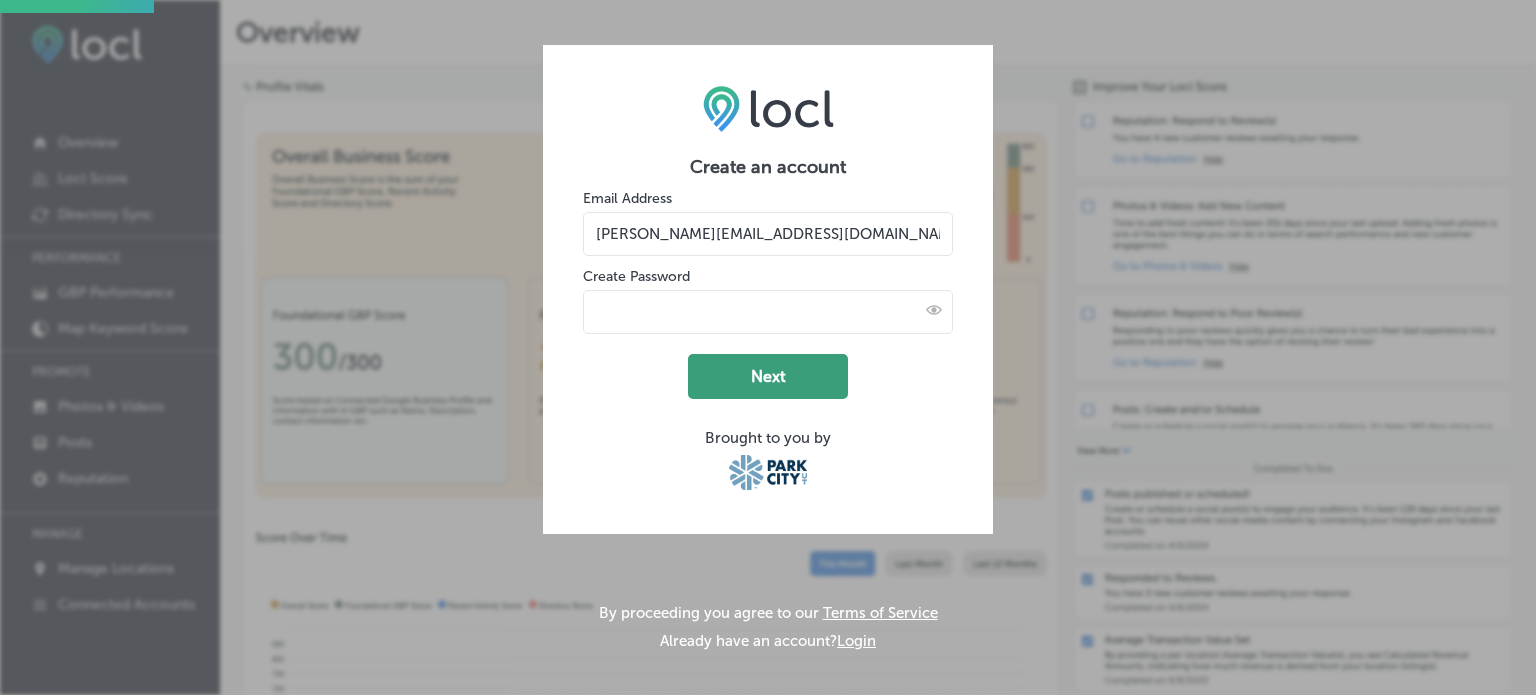 click on "Next" 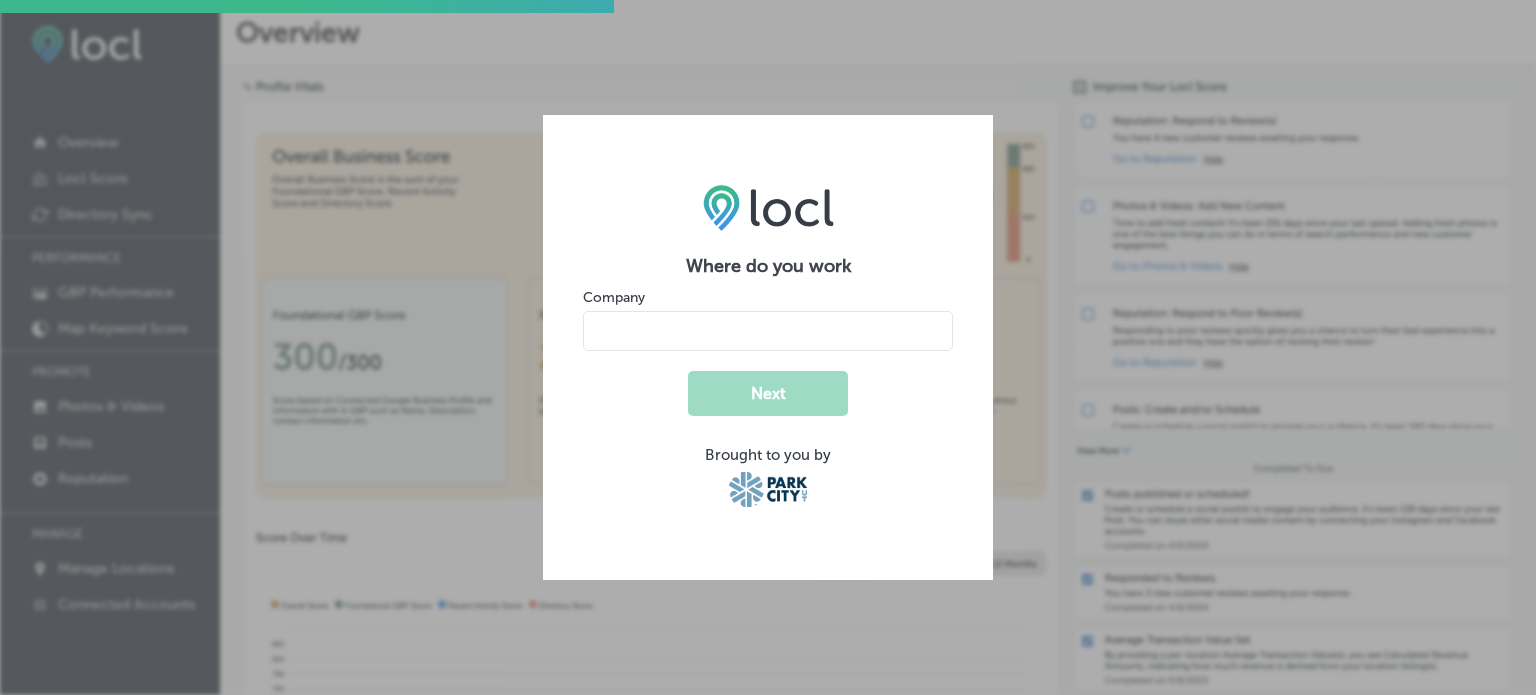 click on "Company" at bounding box center (768, 319) 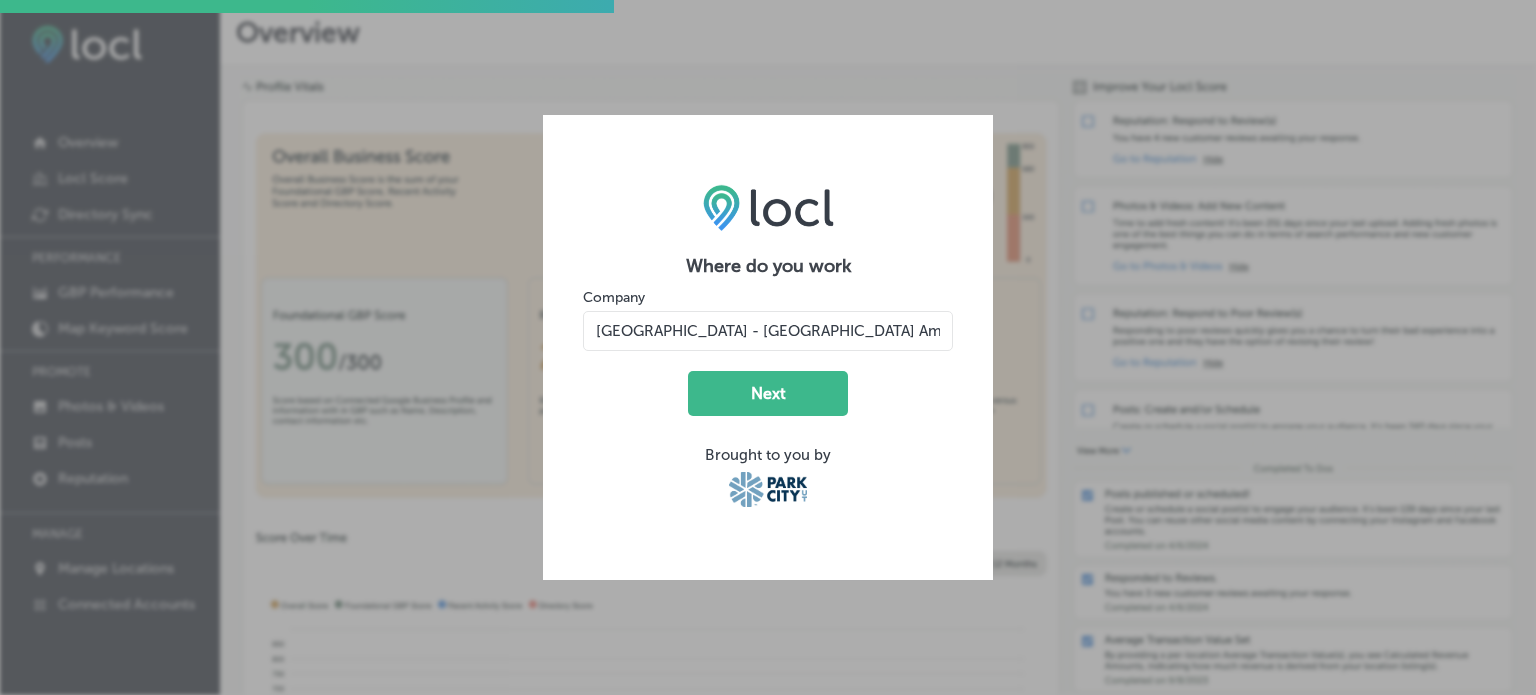 type on "[GEOGRAPHIC_DATA] - [GEOGRAPHIC_DATA] America" 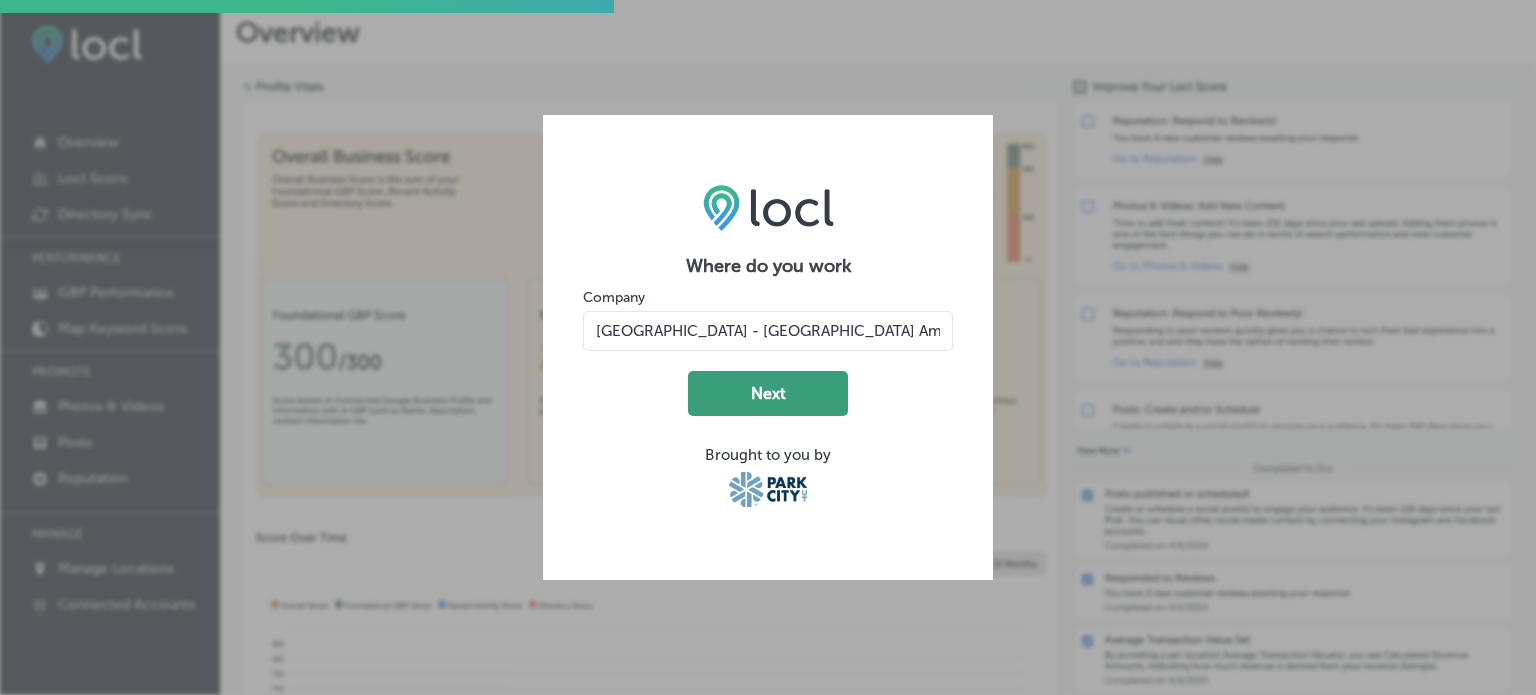 click on "Next" 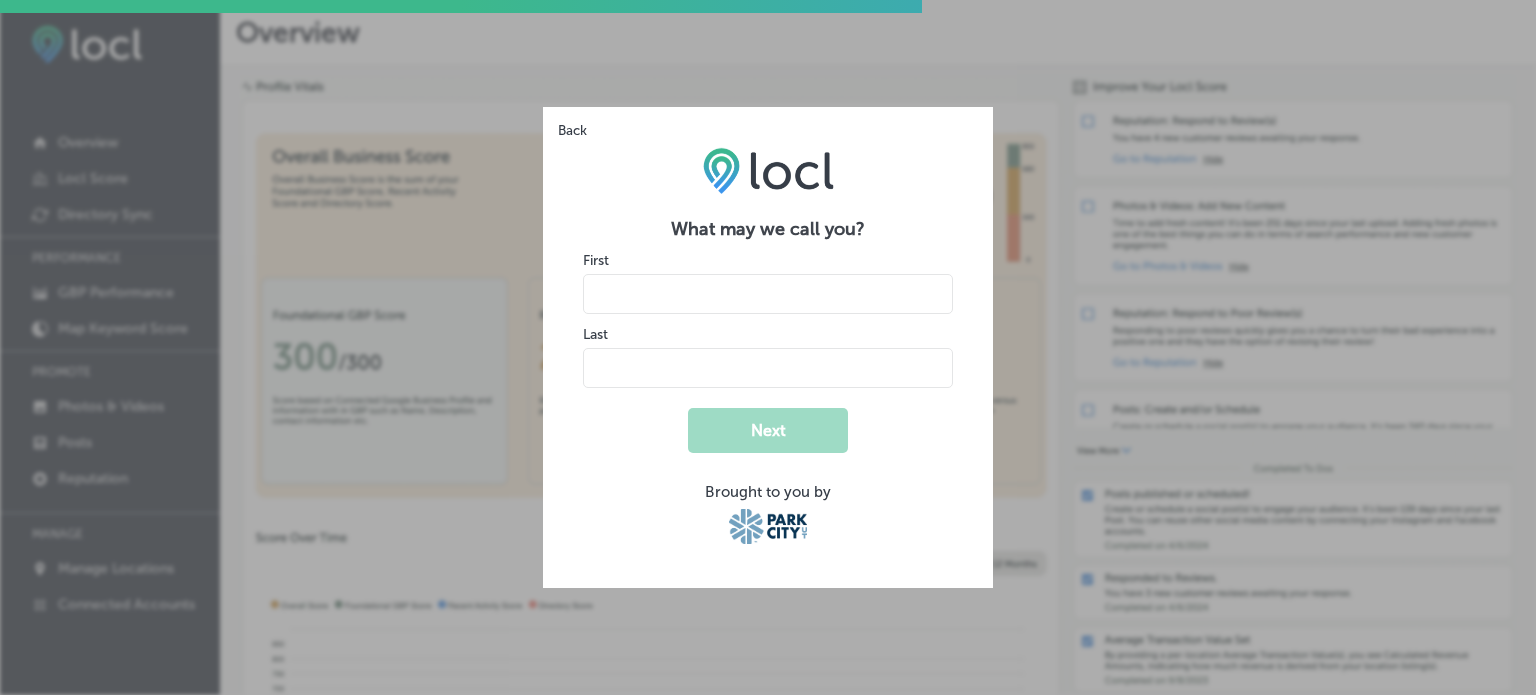 click at bounding box center (768, 294) 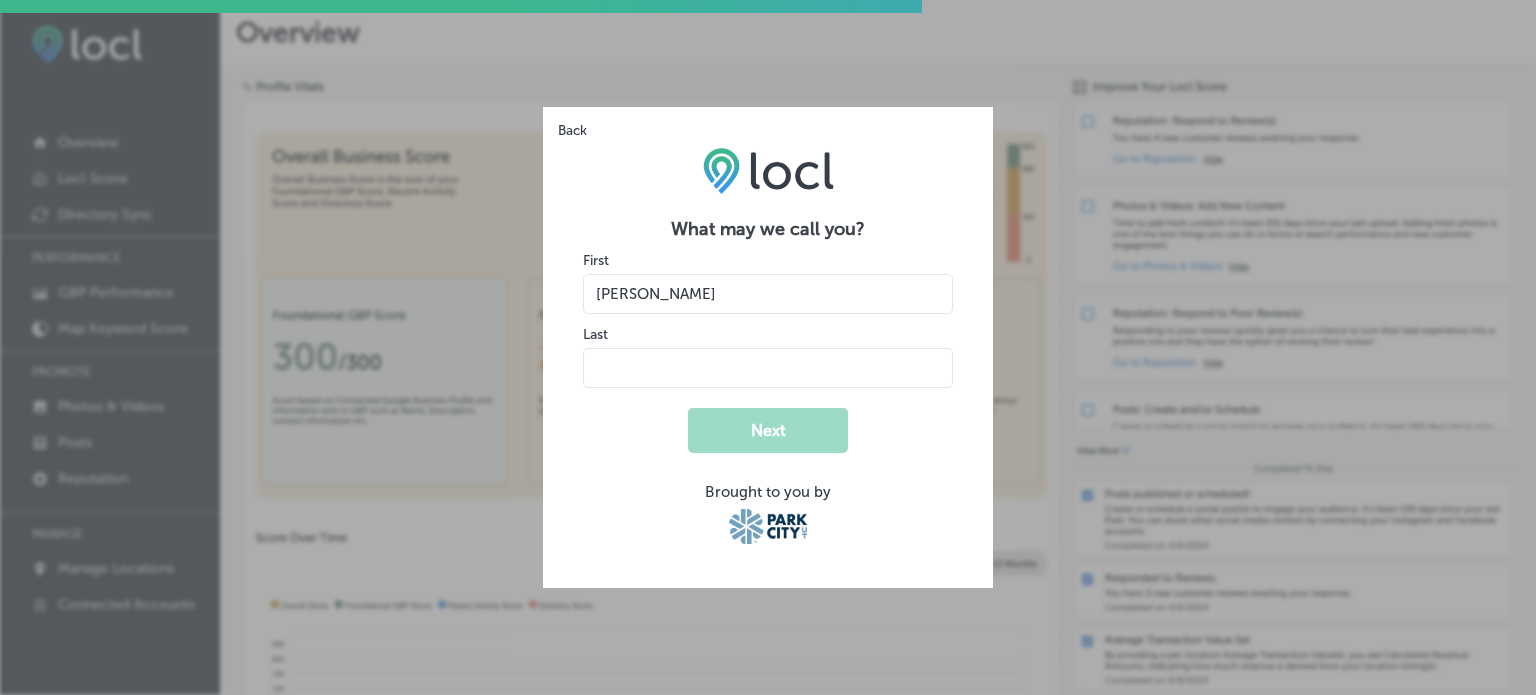 type on "[PERSON_NAME]" 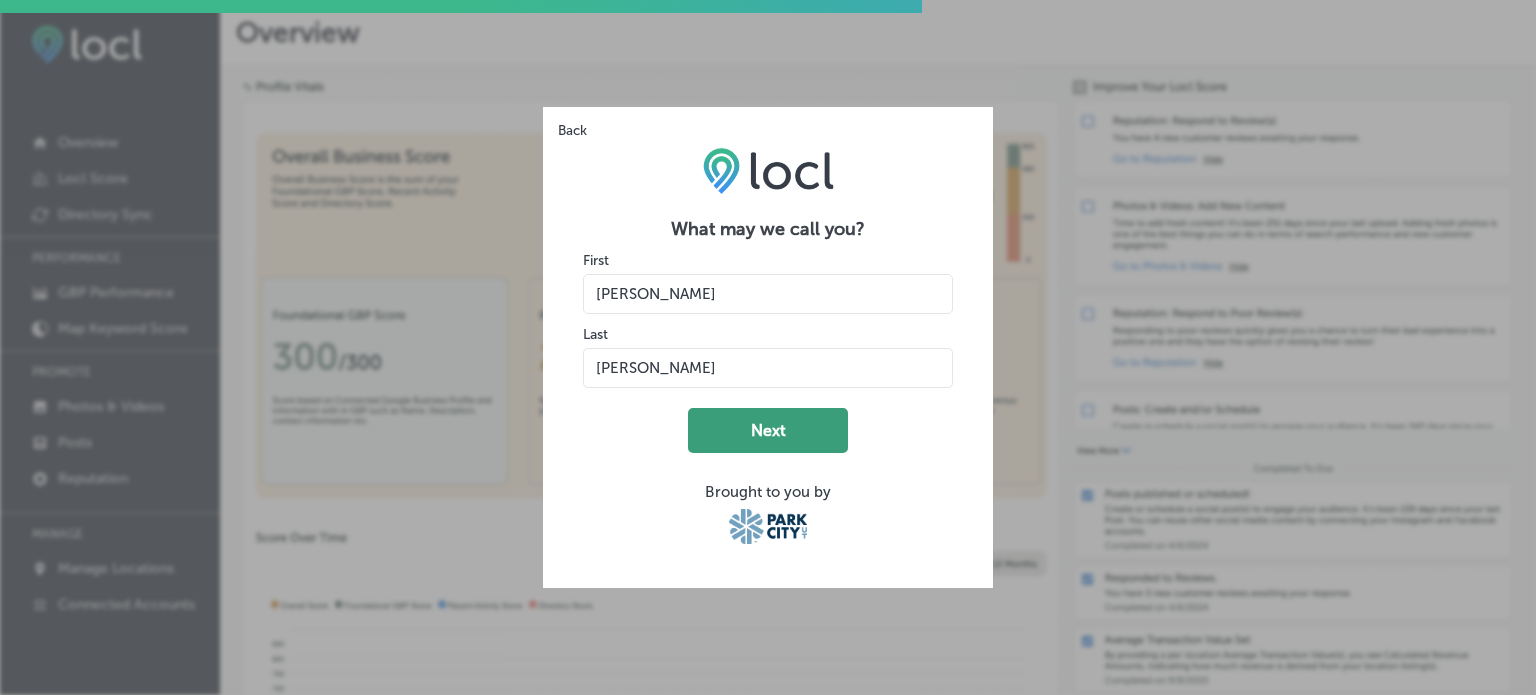 click on "Next" 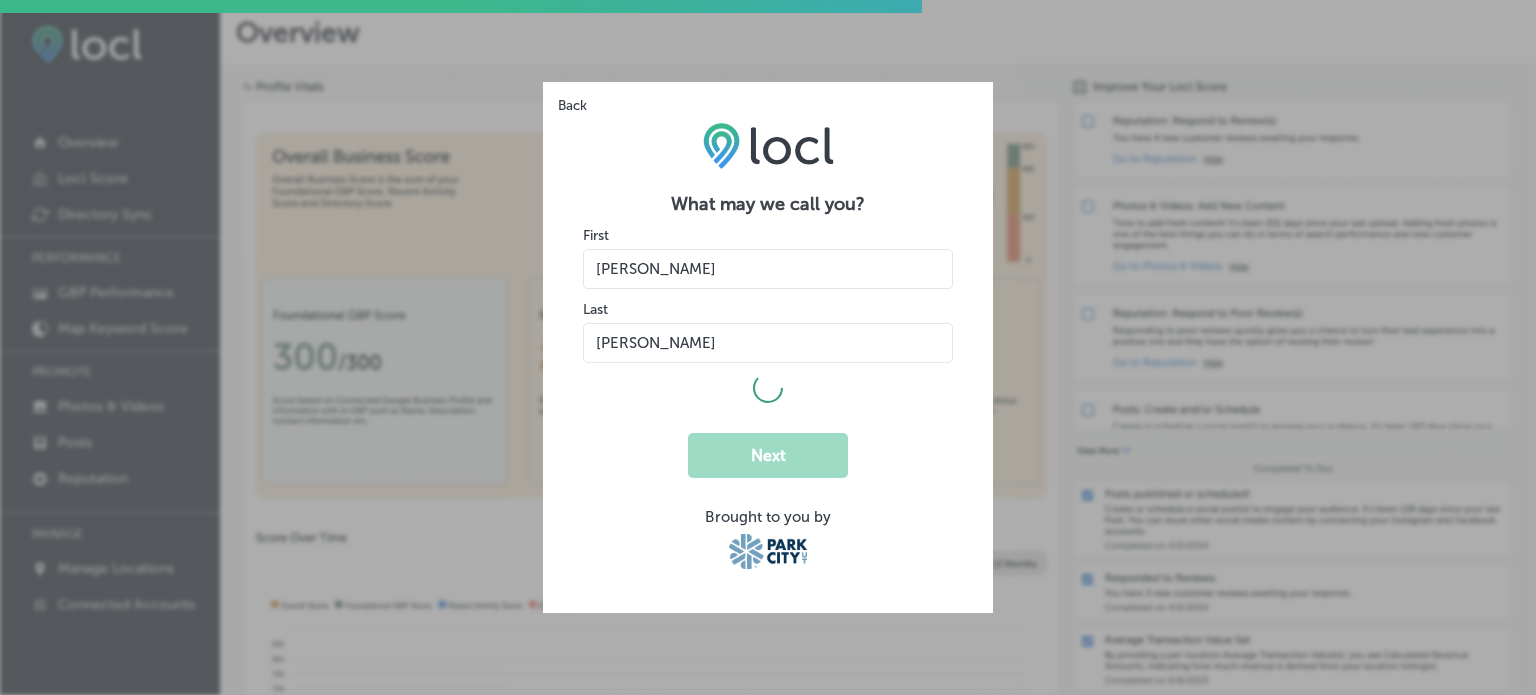 select on "US" 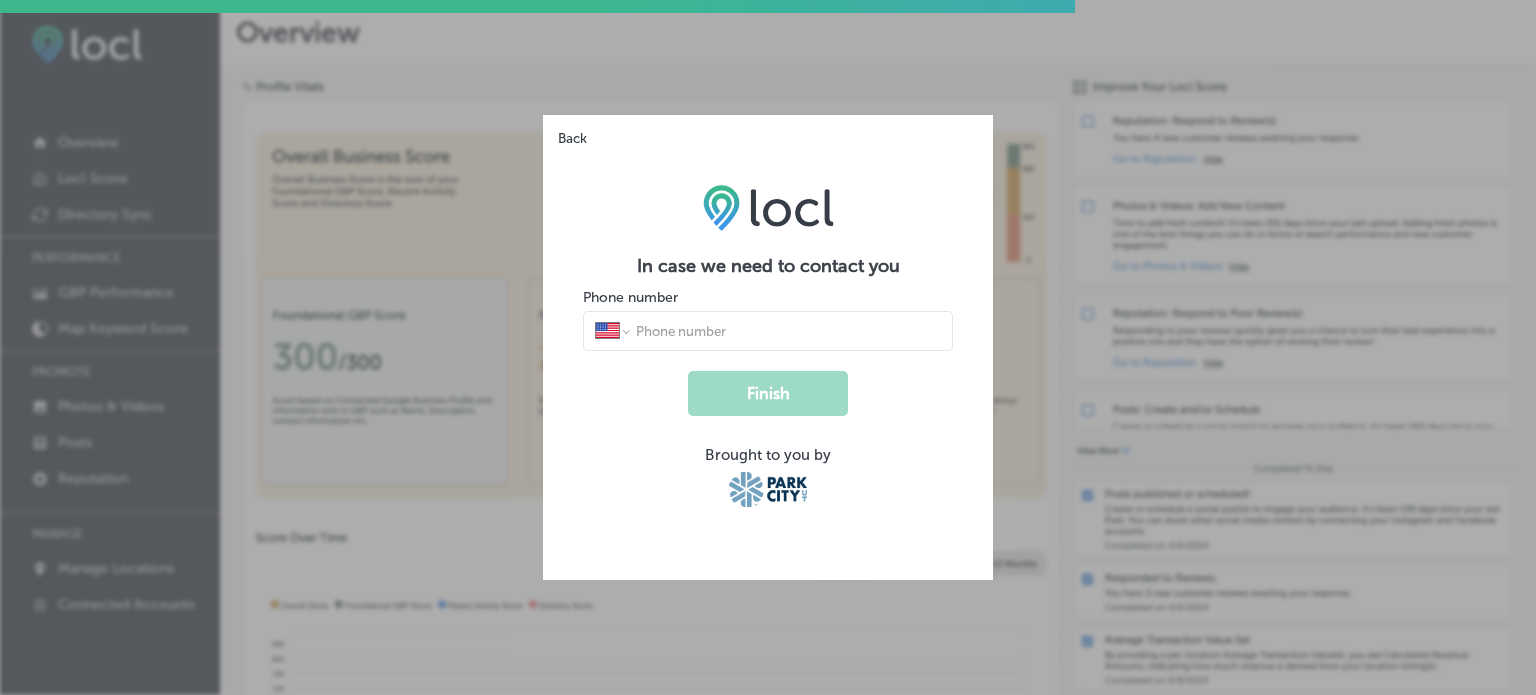 click on "International [GEOGRAPHIC_DATA] [GEOGRAPHIC_DATA] [GEOGRAPHIC_DATA] [GEOGRAPHIC_DATA] [US_STATE] [GEOGRAPHIC_DATA] [GEOGRAPHIC_DATA] [GEOGRAPHIC_DATA] [GEOGRAPHIC_DATA] [GEOGRAPHIC_DATA] [GEOGRAPHIC_DATA] [GEOGRAPHIC_DATA] [DATE][GEOGRAPHIC_DATA] [GEOGRAPHIC_DATA] [GEOGRAPHIC_DATA] [GEOGRAPHIC_DATA] [GEOGRAPHIC_DATA] [GEOGRAPHIC_DATA] [GEOGRAPHIC_DATA] [GEOGRAPHIC_DATA] [GEOGRAPHIC_DATA] [GEOGRAPHIC_DATA] [GEOGRAPHIC_DATA] [GEOGRAPHIC_DATA] [GEOGRAPHIC_DATA] [GEOGRAPHIC_DATA] [GEOGRAPHIC_DATA] [GEOGRAPHIC_DATA] [GEOGRAPHIC_DATA] [GEOGRAPHIC_DATA] [GEOGRAPHIC_DATA] [GEOGRAPHIC_DATA] [GEOGRAPHIC_DATA] [GEOGRAPHIC_DATA] [GEOGRAPHIC_DATA] [GEOGRAPHIC_DATA] [GEOGRAPHIC_DATA] [GEOGRAPHIC_DATA] [GEOGRAPHIC_DATA] [GEOGRAPHIC_DATA] [GEOGRAPHIC_DATA] [GEOGRAPHIC_DATA] [GEOGRAPHIC_DATA] [GEOGRAPHIC_DATA] [GEOGRAPHIC_DATA] [GEOGRAPHIC_DATA] [GEOGRAPHIC_DATA] [GEOGRAPHIC_DATA] [GEOGRAPHIC_DATA] [GEOGRAPHIC_DATA] [GEOGRAPHIC_DATA], [GEOGRAPHIC_DATA] [GEOGRAPHIC_DATA] [GEOGRAPHIC_DATA] [GEOGRAPHIC_DATA] [GEOGRAPHIC_DATA] [GEOGRAPHIC_DATA] [GEOGRAPHIC_DATA] [GEOGRAPHIC_DATA] [GEOGRAPHIC_DATA] [GEOGRAPHIC_DATA] [GEOGRAPHIC_DATA] [GEOGRAPHIC_DATA] [GEOGRAPHIC_DATA] [GEOGRAPHIC_DATA] [GEOGRAPHIC_DATA] [GEOGRAPHIC_DATA] [GEOGRAPHIC_DATA] [GEOGRAPHIC_DATA] [GEOGRAPHIC_DATA] [GEOGRAPHIC_DATA] [GEOGRAPHIC_DATA] [US_STATE] [GEOGRAPHIC_DATA] [GEOGRAPHIC_DATA] [GEOGRAPHIC_DATA] [GEOGRAPHIC_DATA] [GEOGRAPHIC_DATA] [GEOGRAPHIC_DATA] [GEOGRAPHIC_DATA] [US_STATE] [GEOGRAPHIC_DATA] [GEOGRAPHIC_DATA] [GEOGRAPHIC_DATA] [GEOGRAPHIC_DATA] [GEOGRAPHIC_DATA] [GEOGRAPHIC_DATA] [GEOGRAPHIC_DATA] [US_STATE] [GEOGRAPHIC_DATA]" at bounding box center [768, 331] 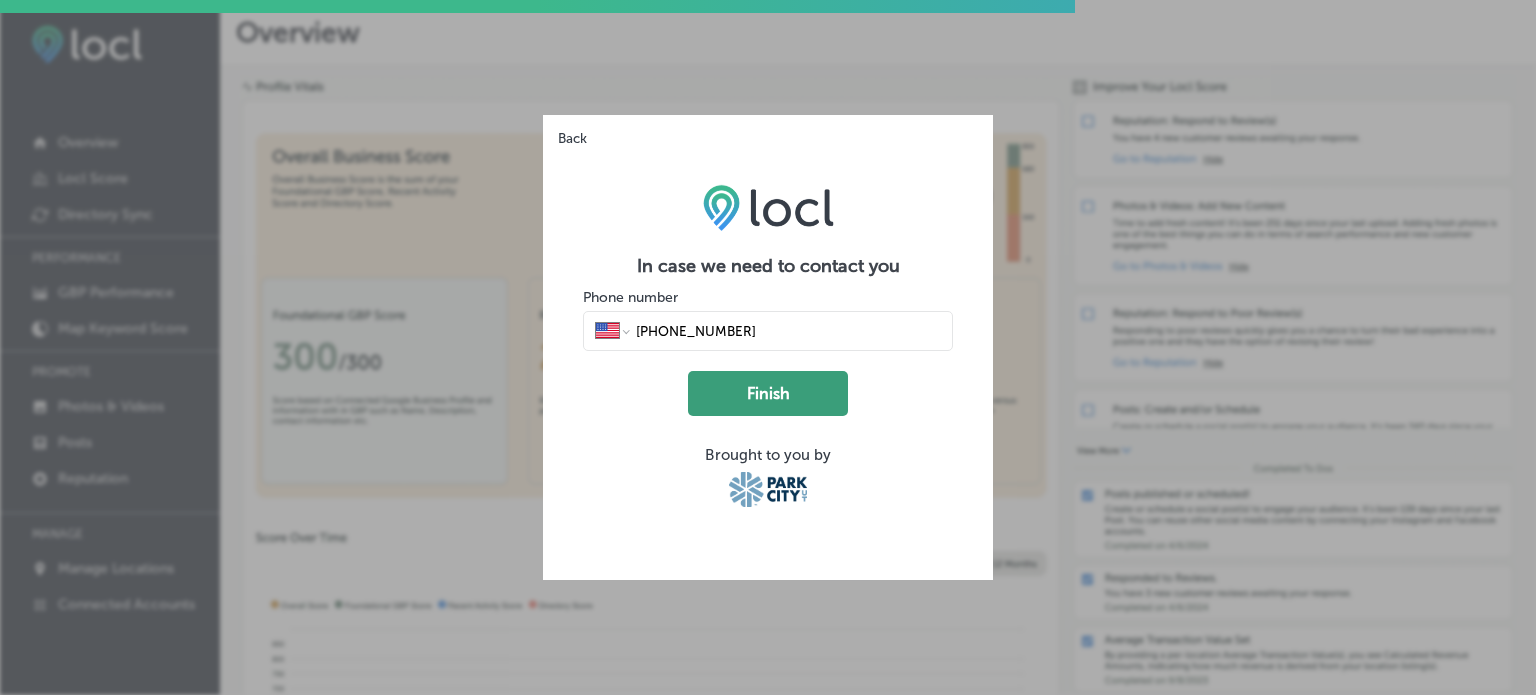 click on "Finish" 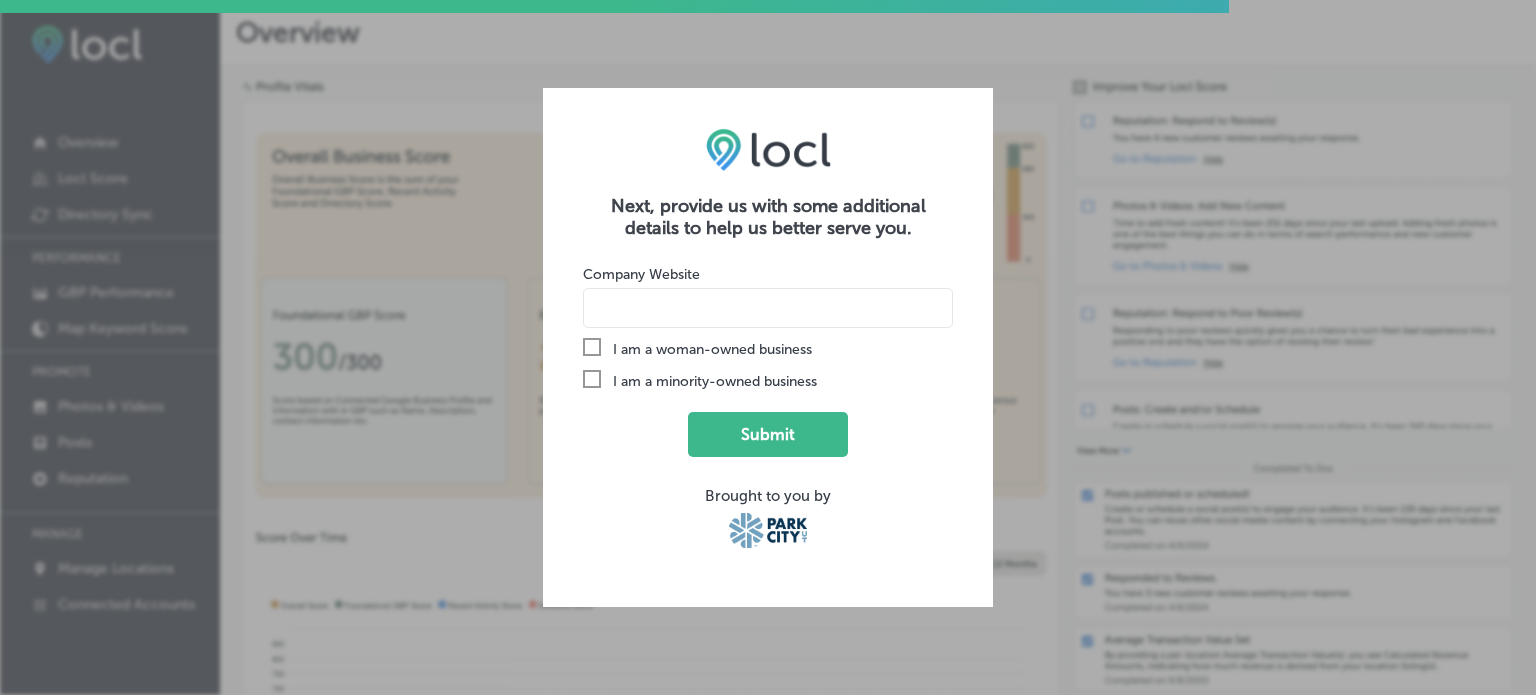 click at bounding box center (768, 308) 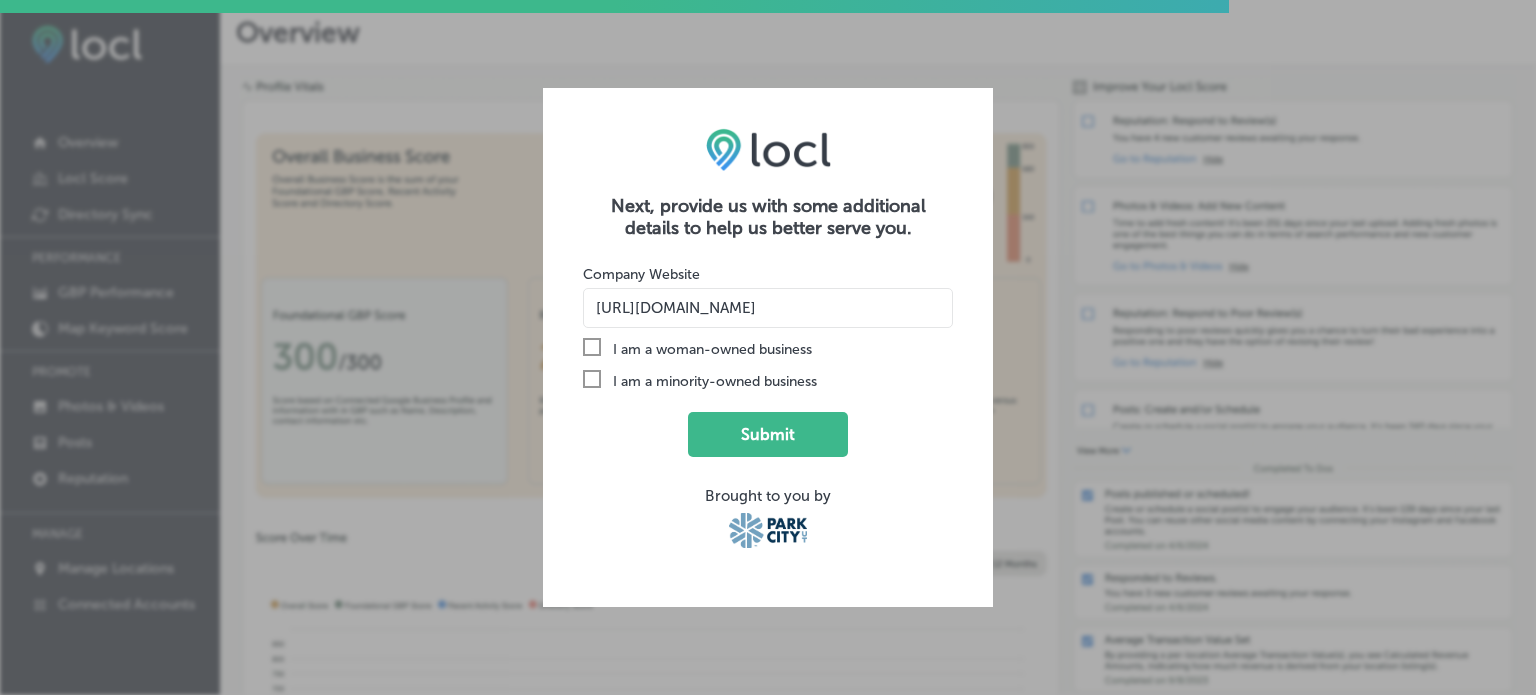 click on "[URL][DOMAIN_NAME]" at bounding box center (768, 308) 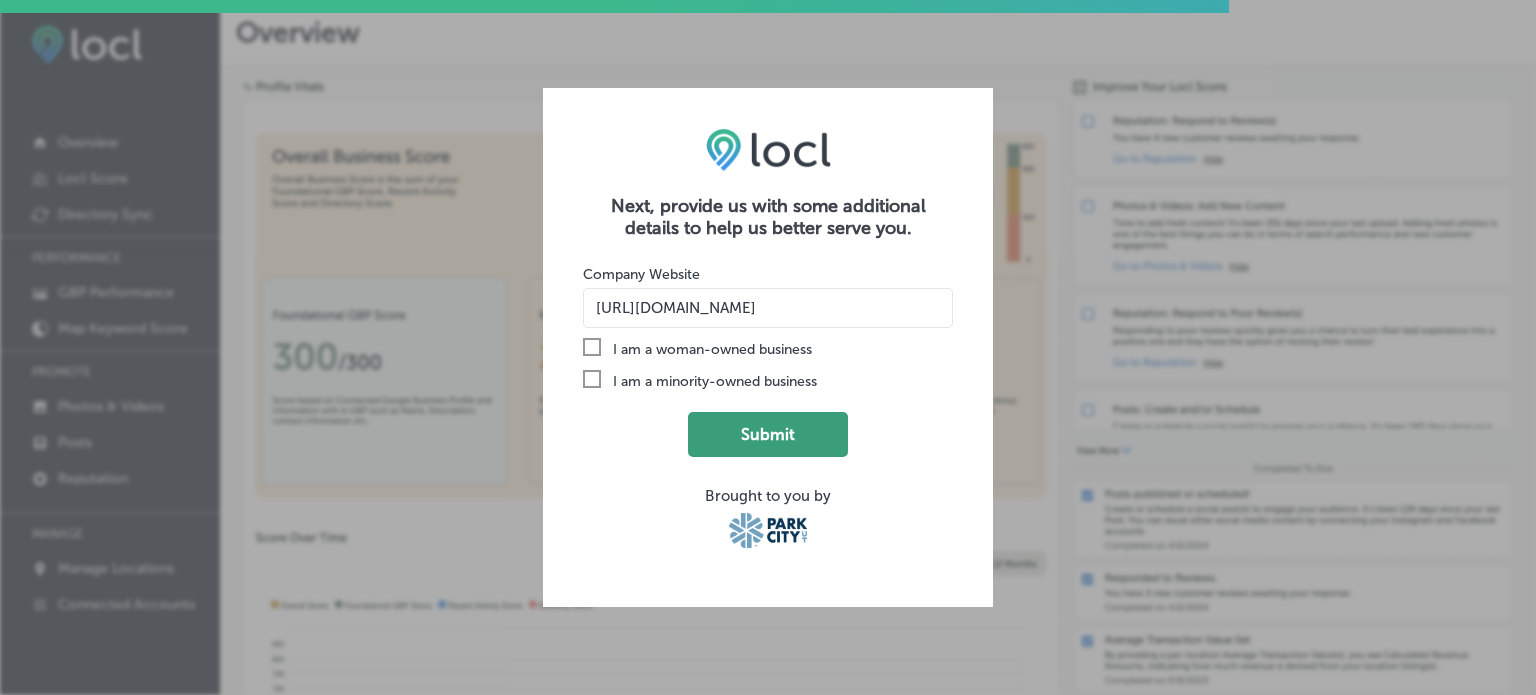 type on "[URL][DOMAIN_NAME]" 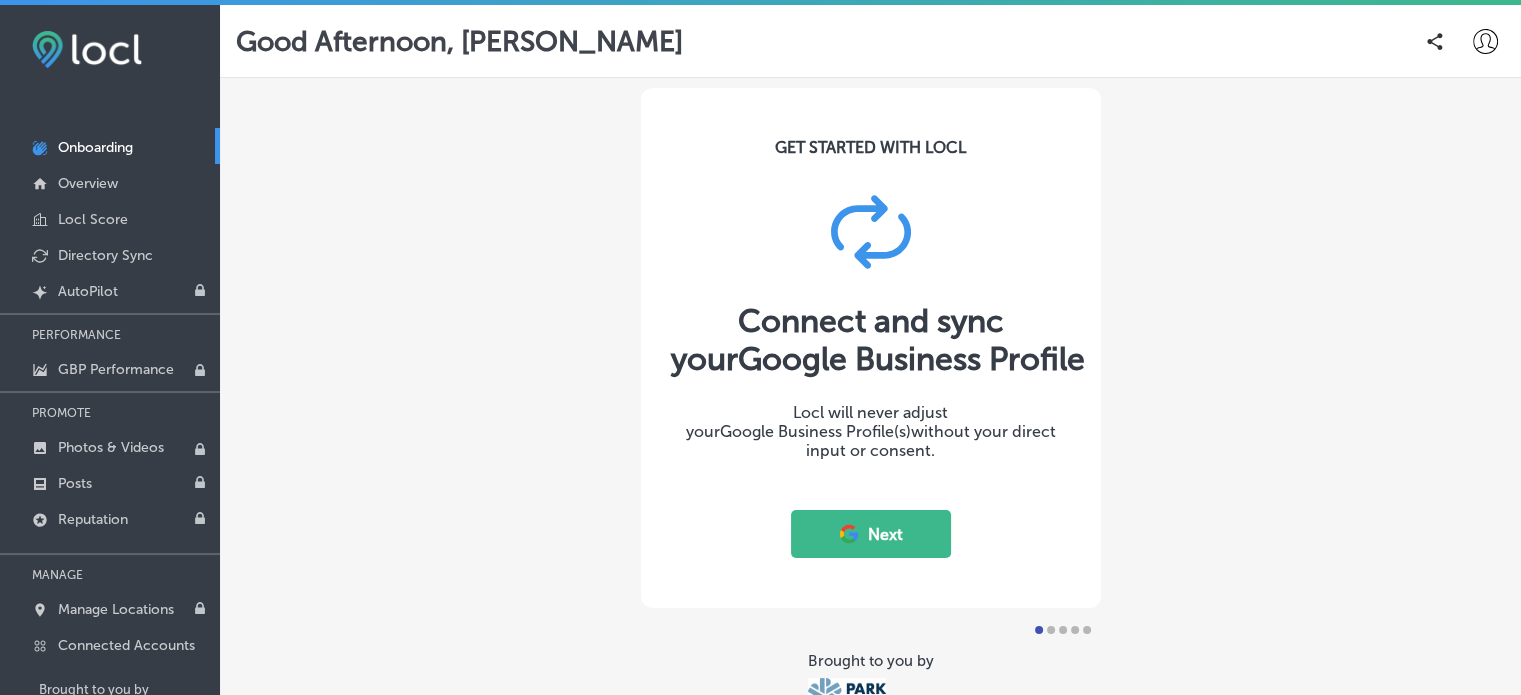 click on "Next" at bounding box center (871, 534) 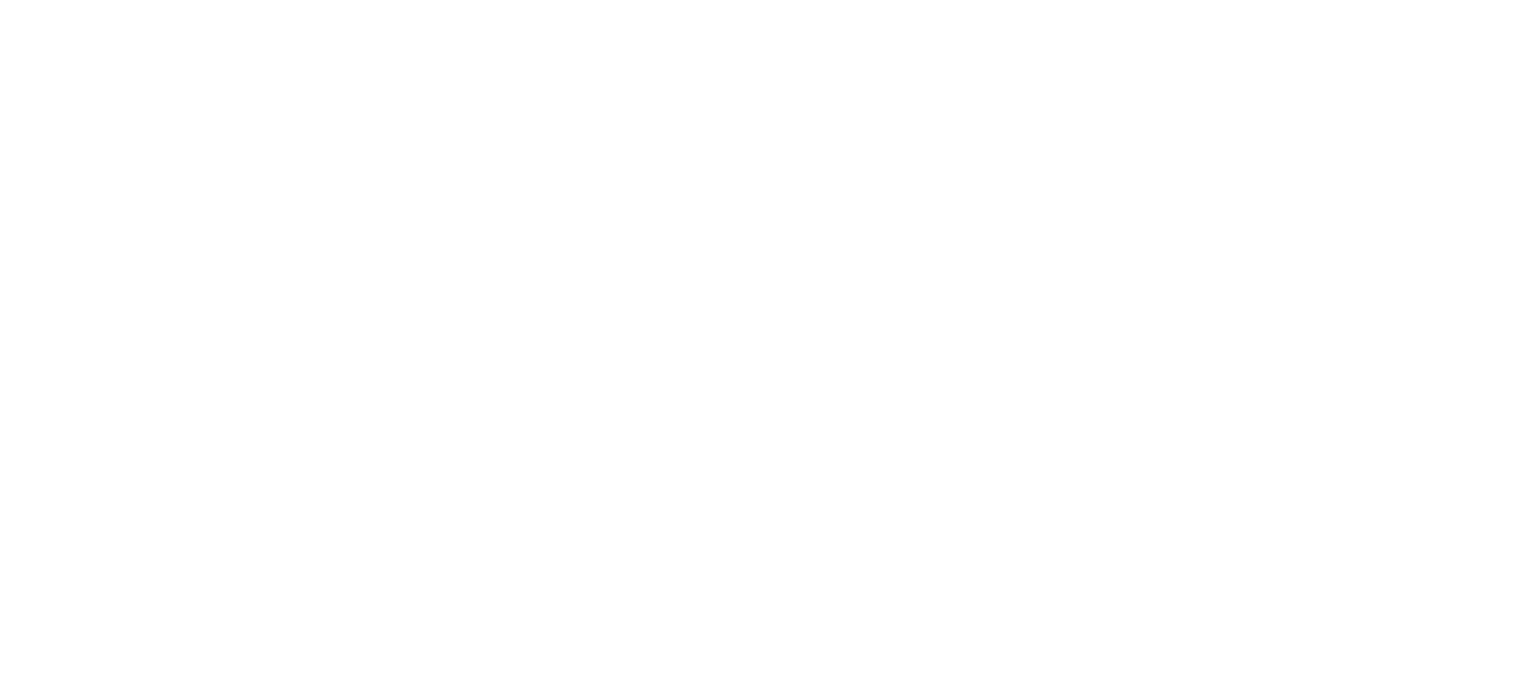 scroll, scrollTop: 0, scrollLeft: 0, axis: both 